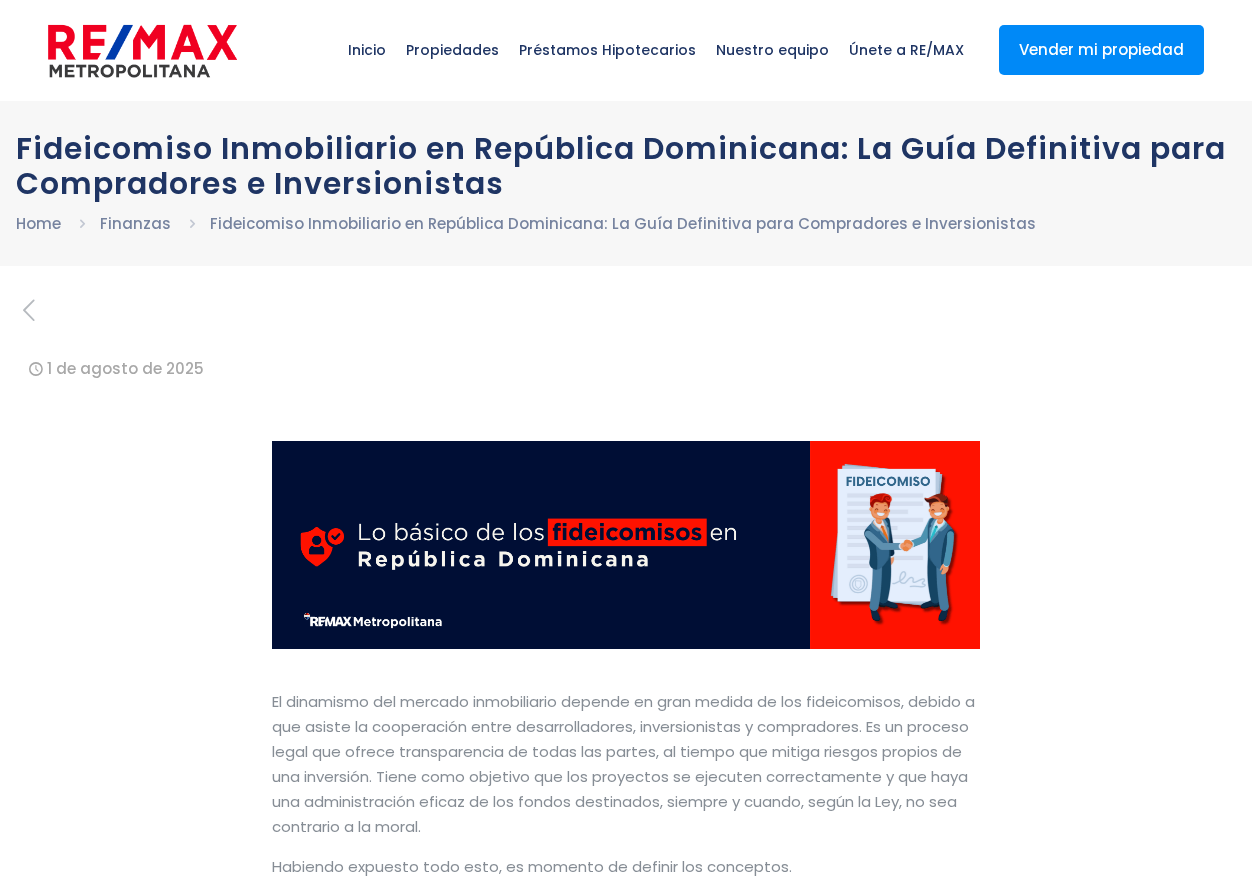scroll, scrollTop: 0, scrollLeft: 0, axis: both 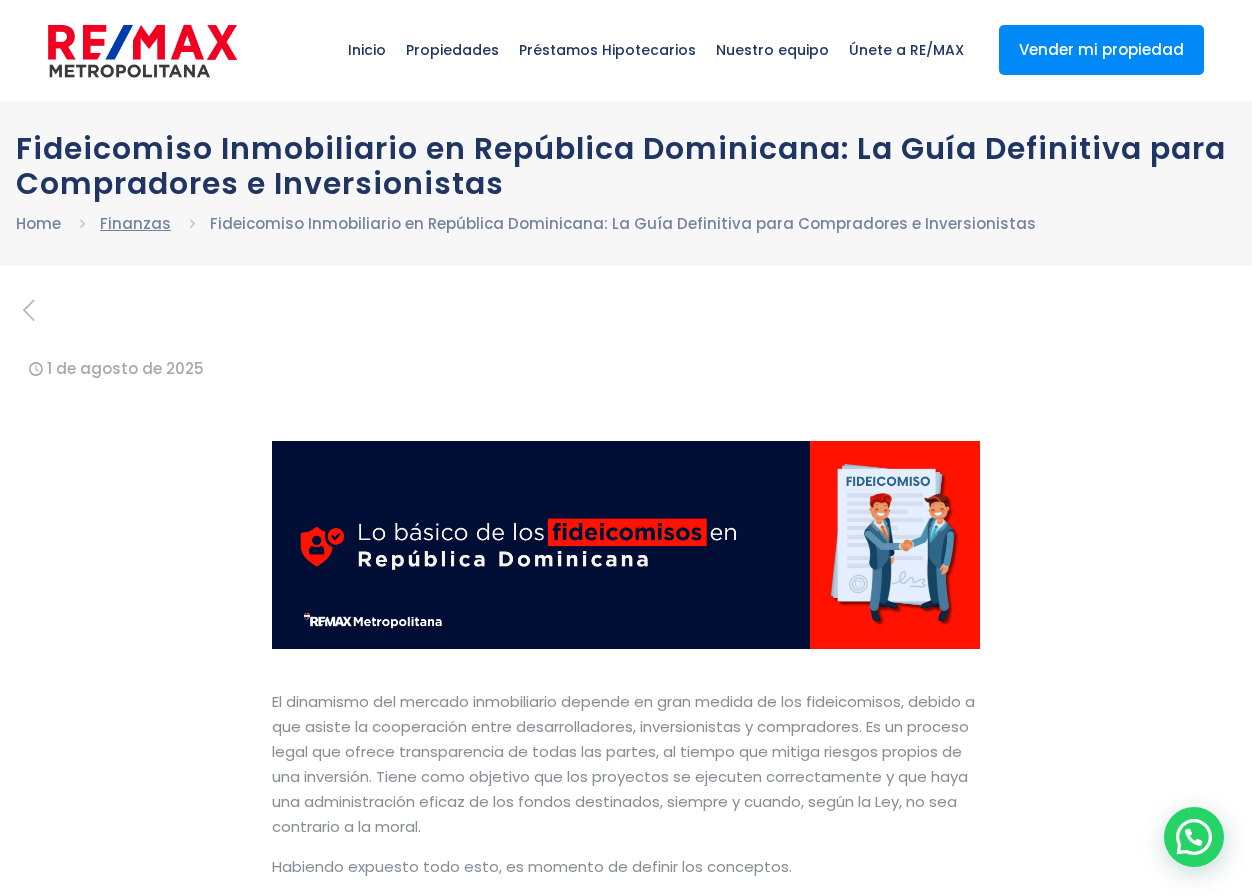 click on "Finanzas" at bounding box center (135, 223) 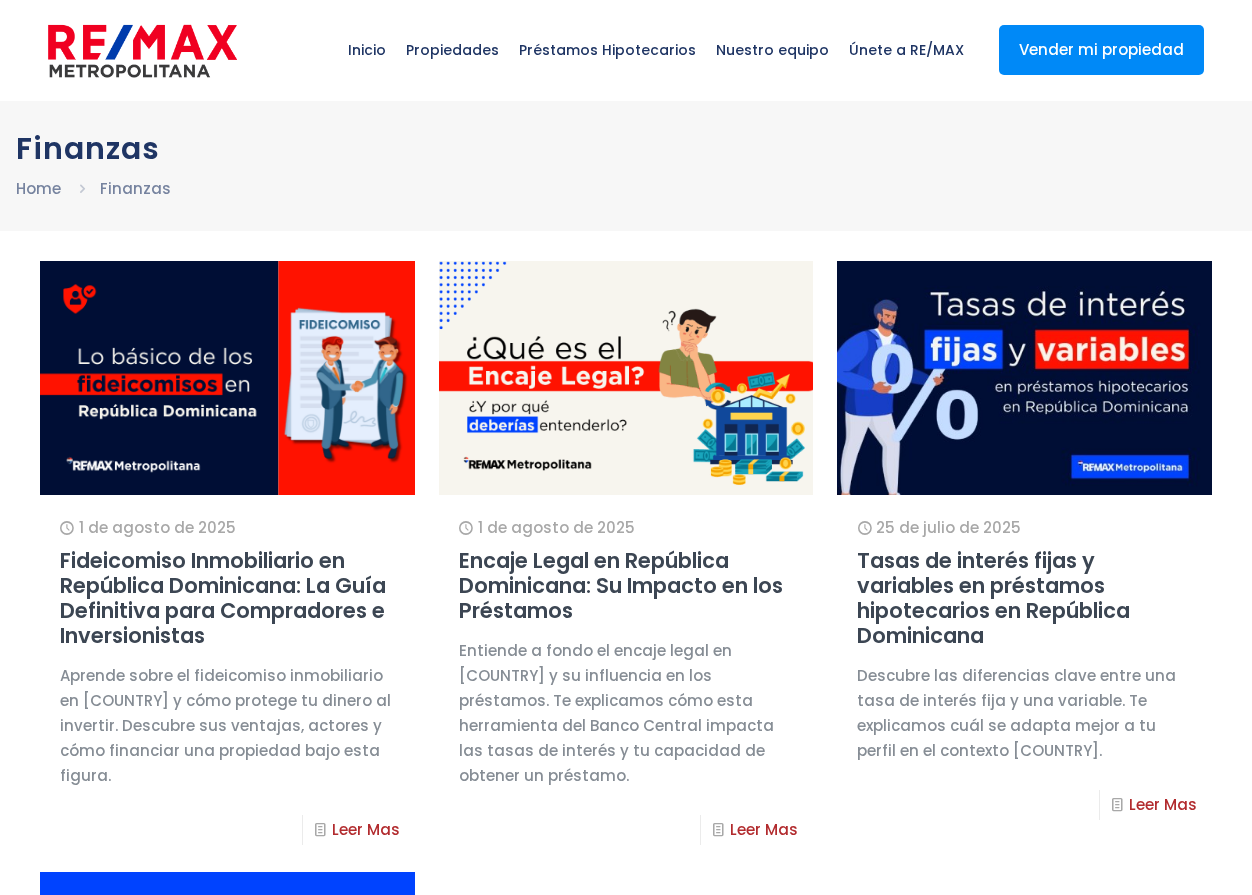scroll, scrollTop: 0, scrollLeft: 0, axis: both 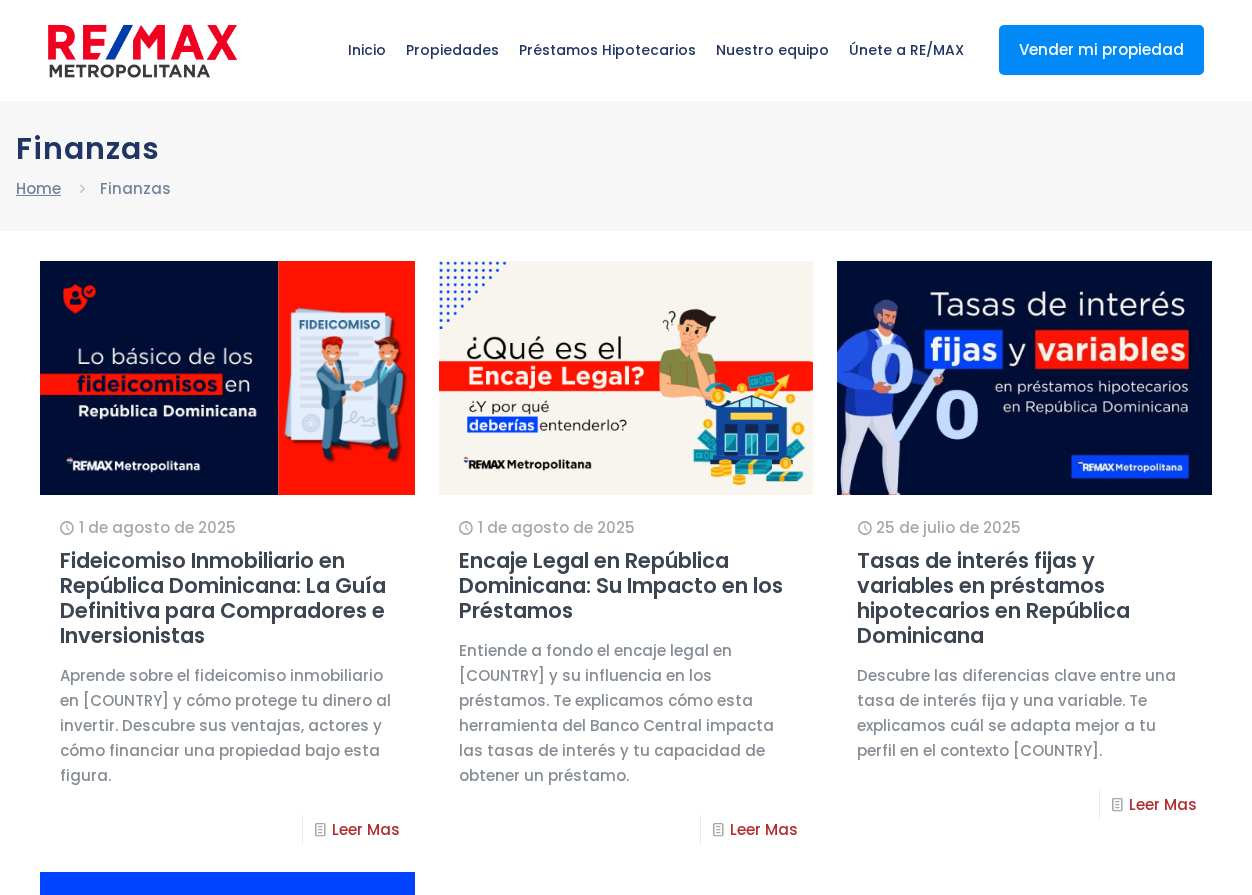 click on "Home" at bounding box center [38, 188] 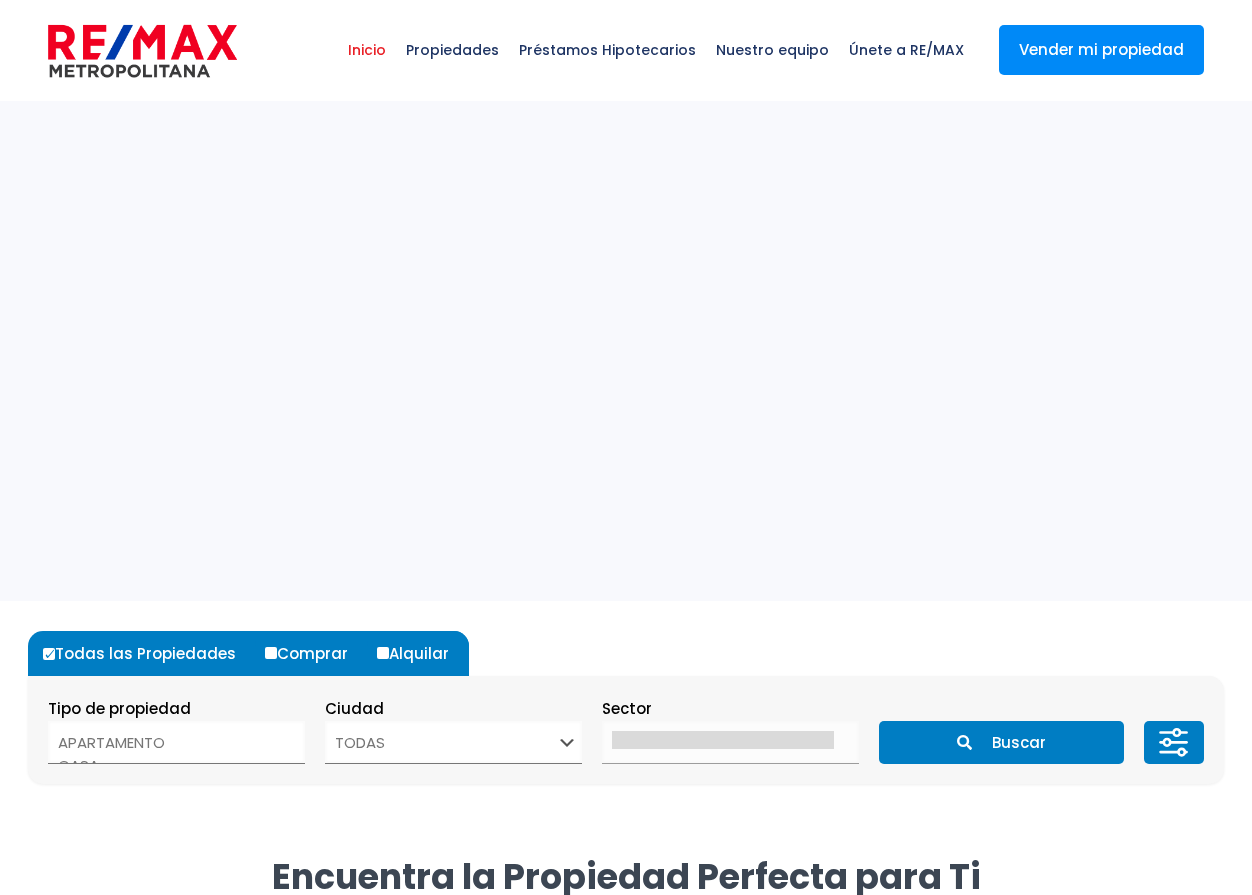 select 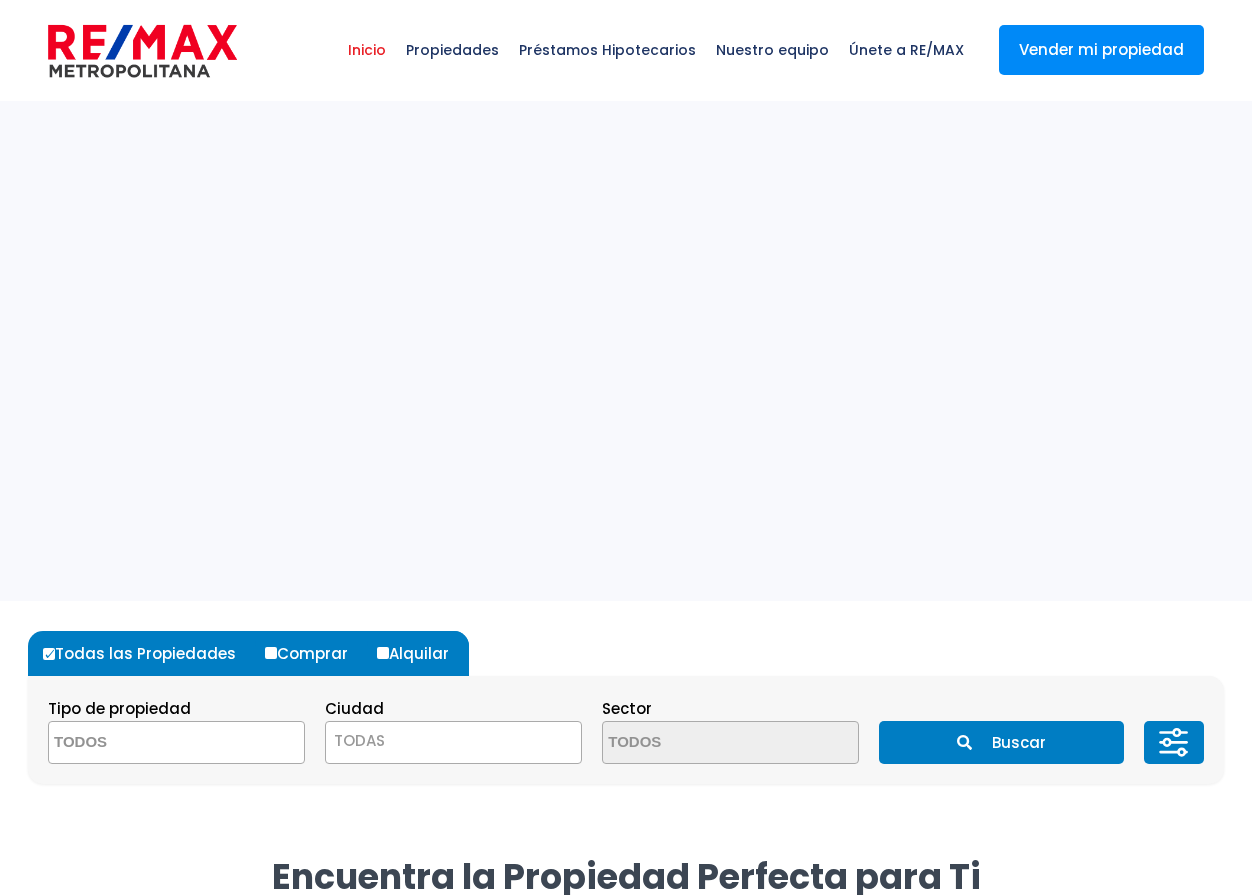 scroll, scrollTop: 0, scrollLeft: 0, axis: both 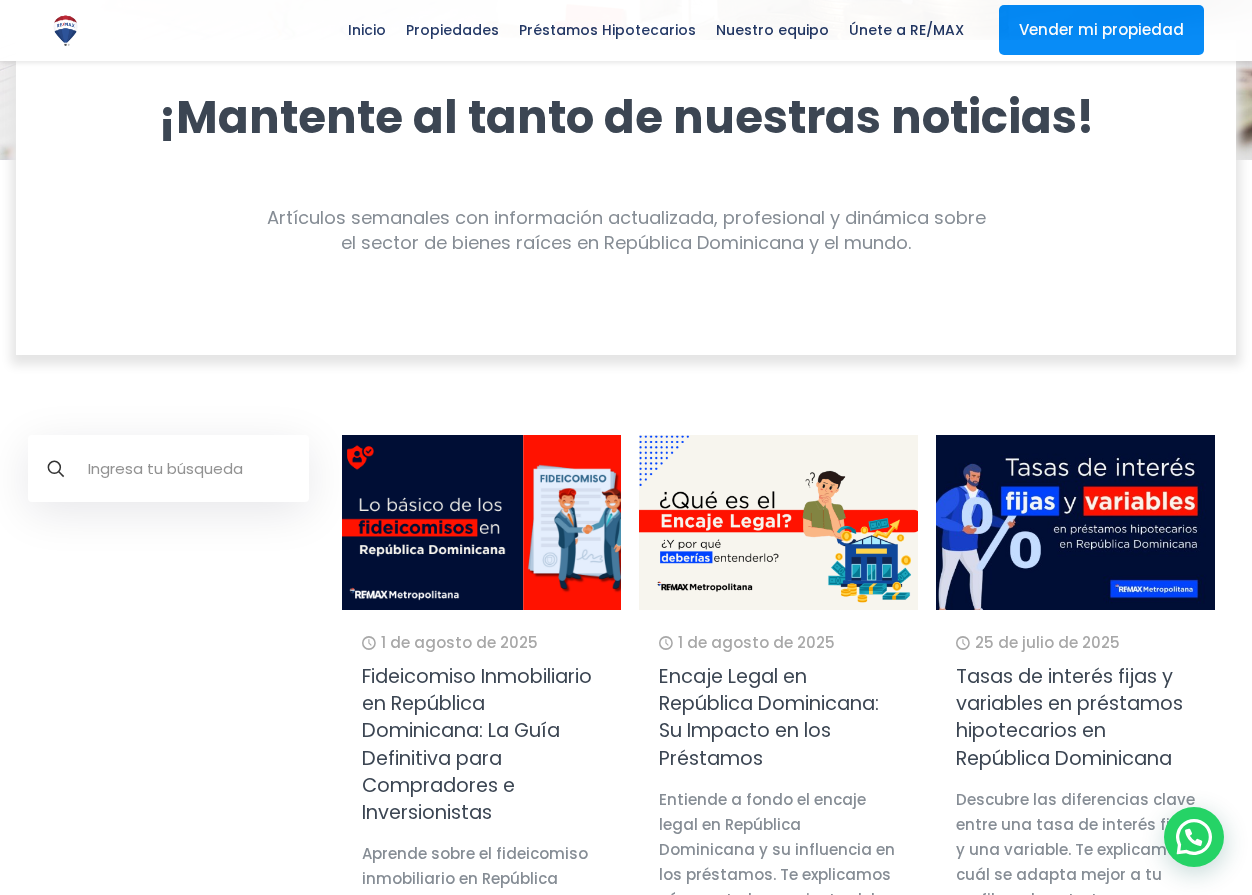 click at bounding box center [481, 522] 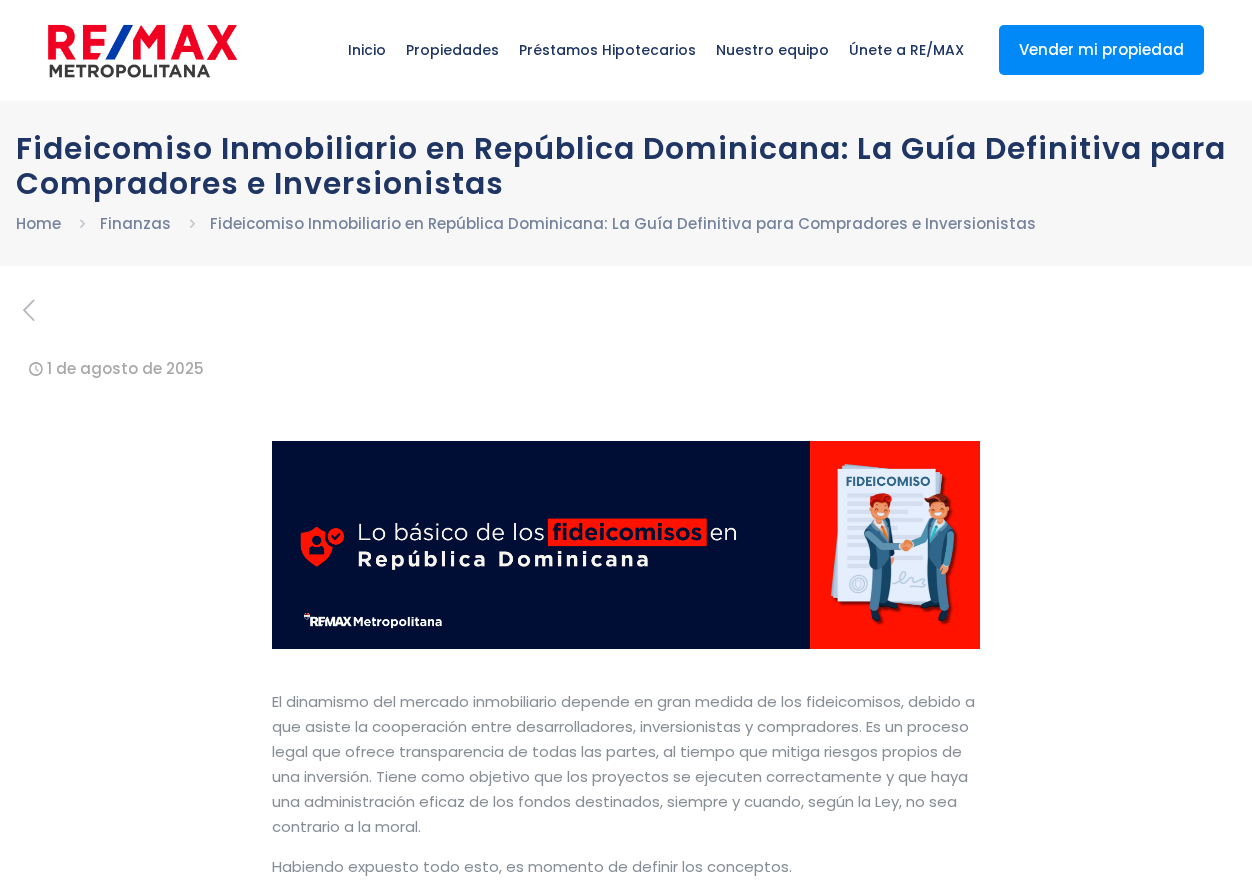 scroll, scrollTop: 0, scrollLeft: 0, axis: both 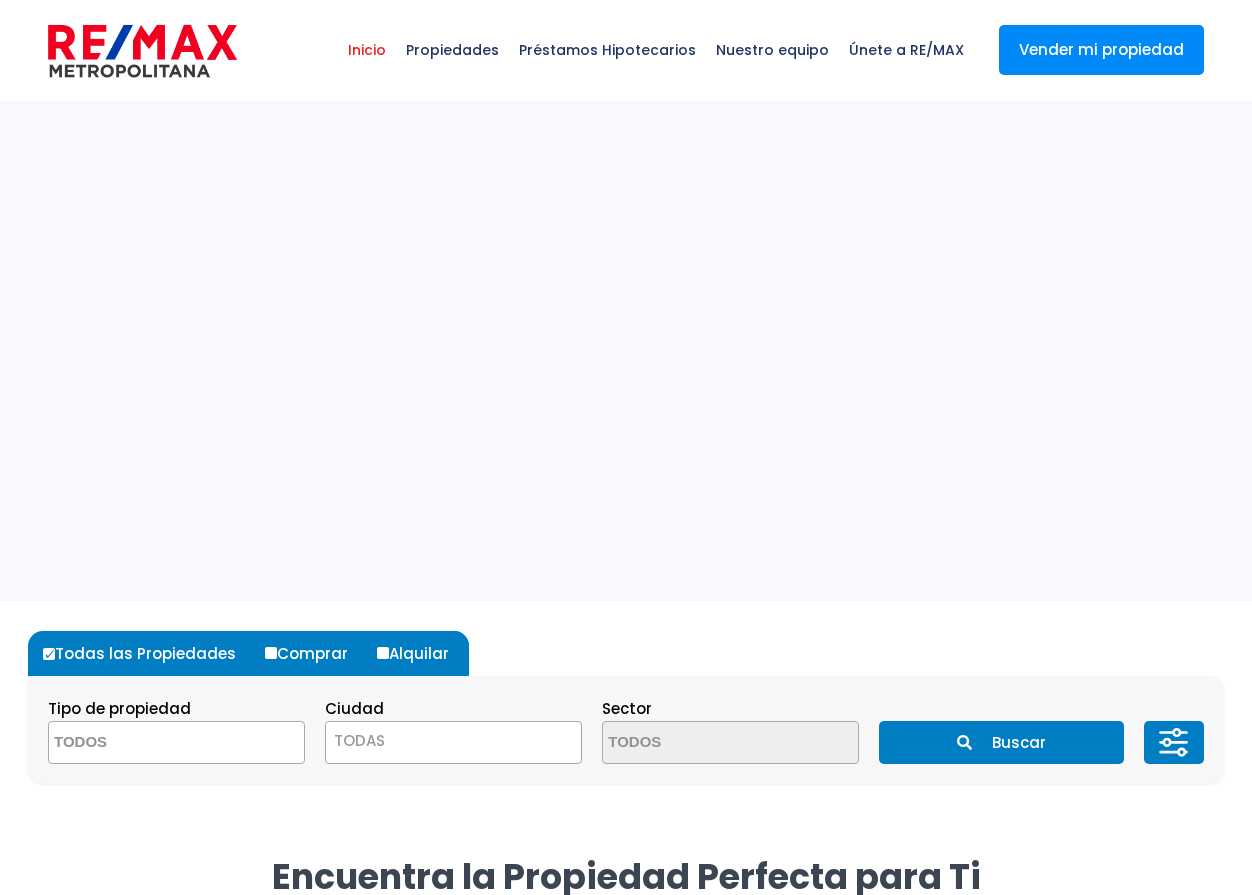 select 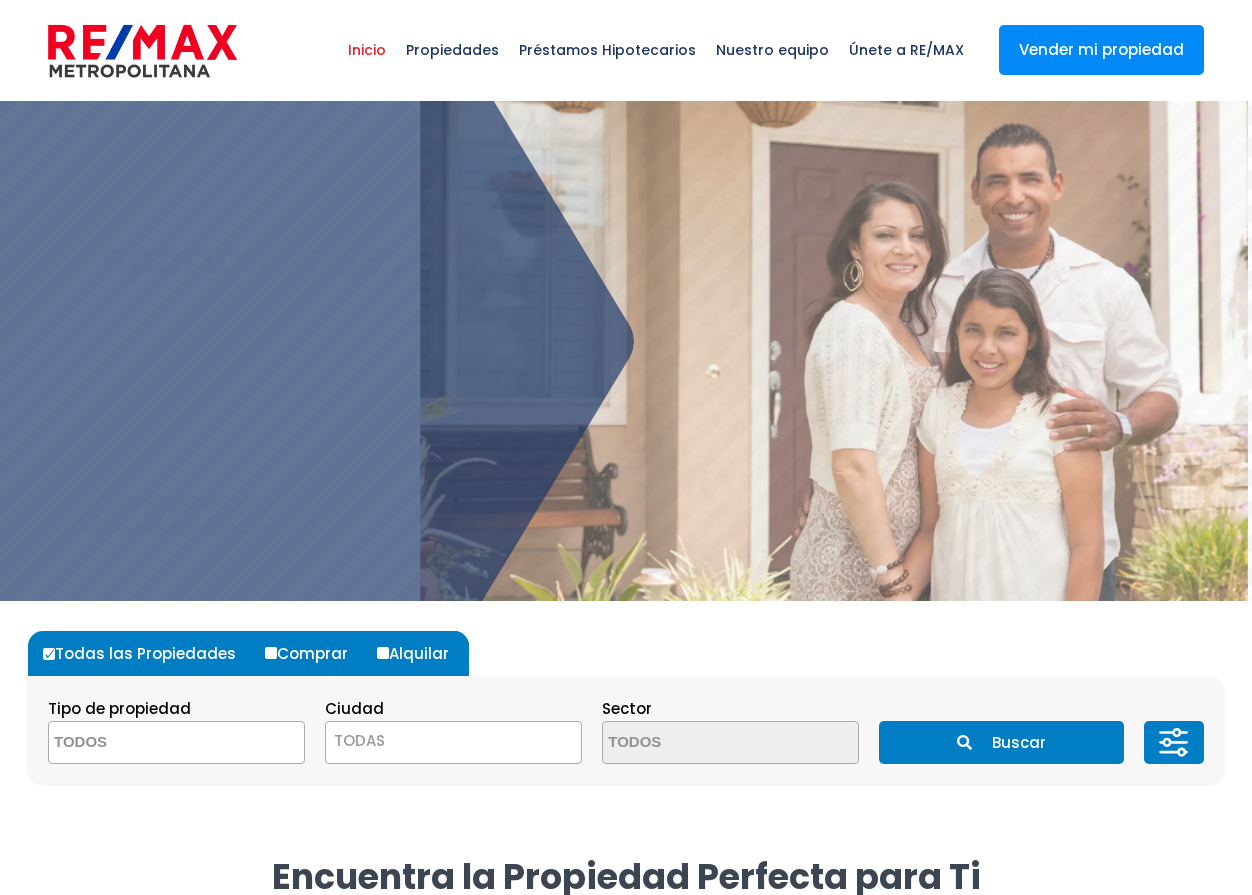 scroll, scrollTop: 0, scrollLeft: 0, axis: both 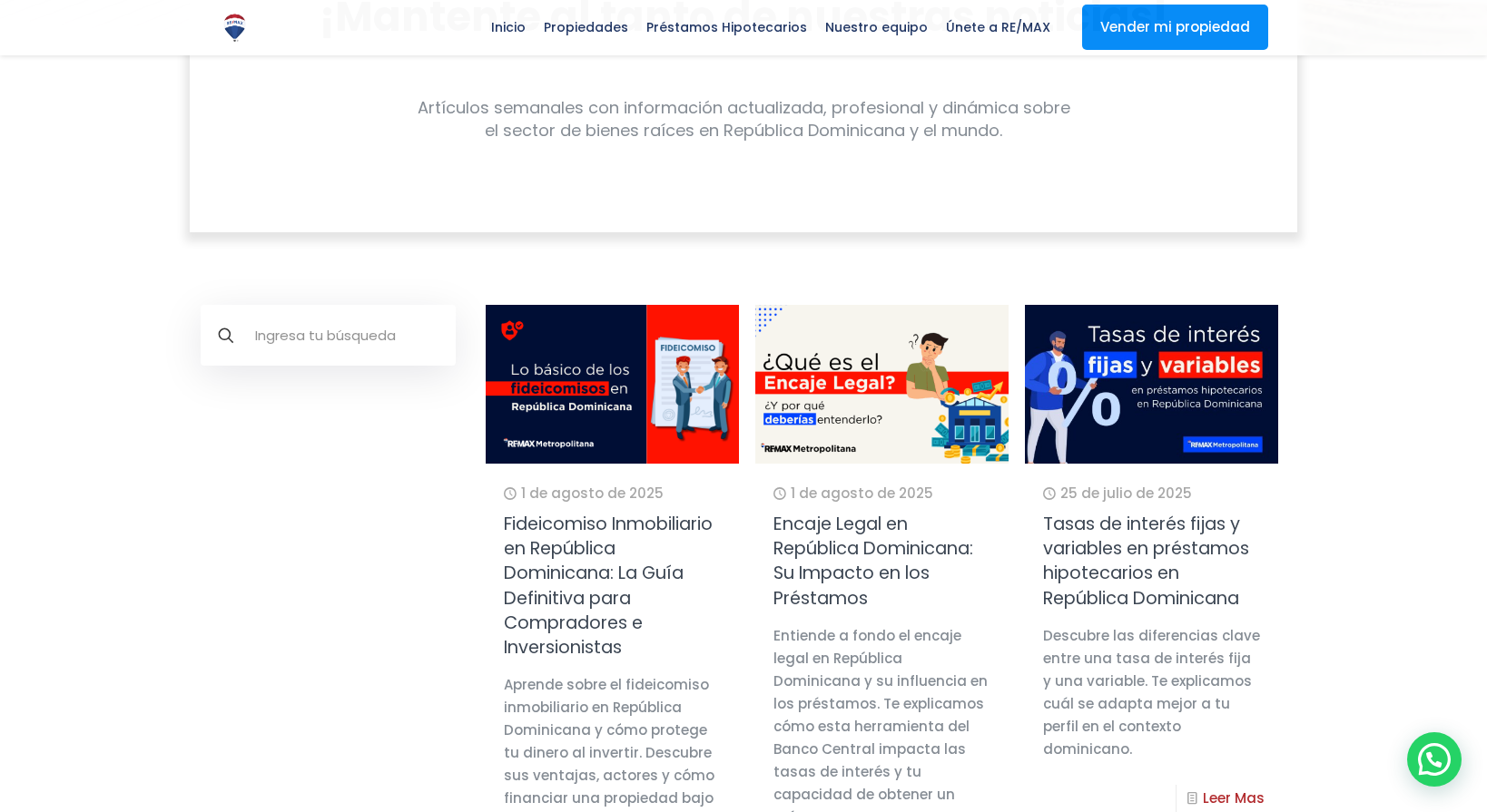 click at bounding box center (881, 384) 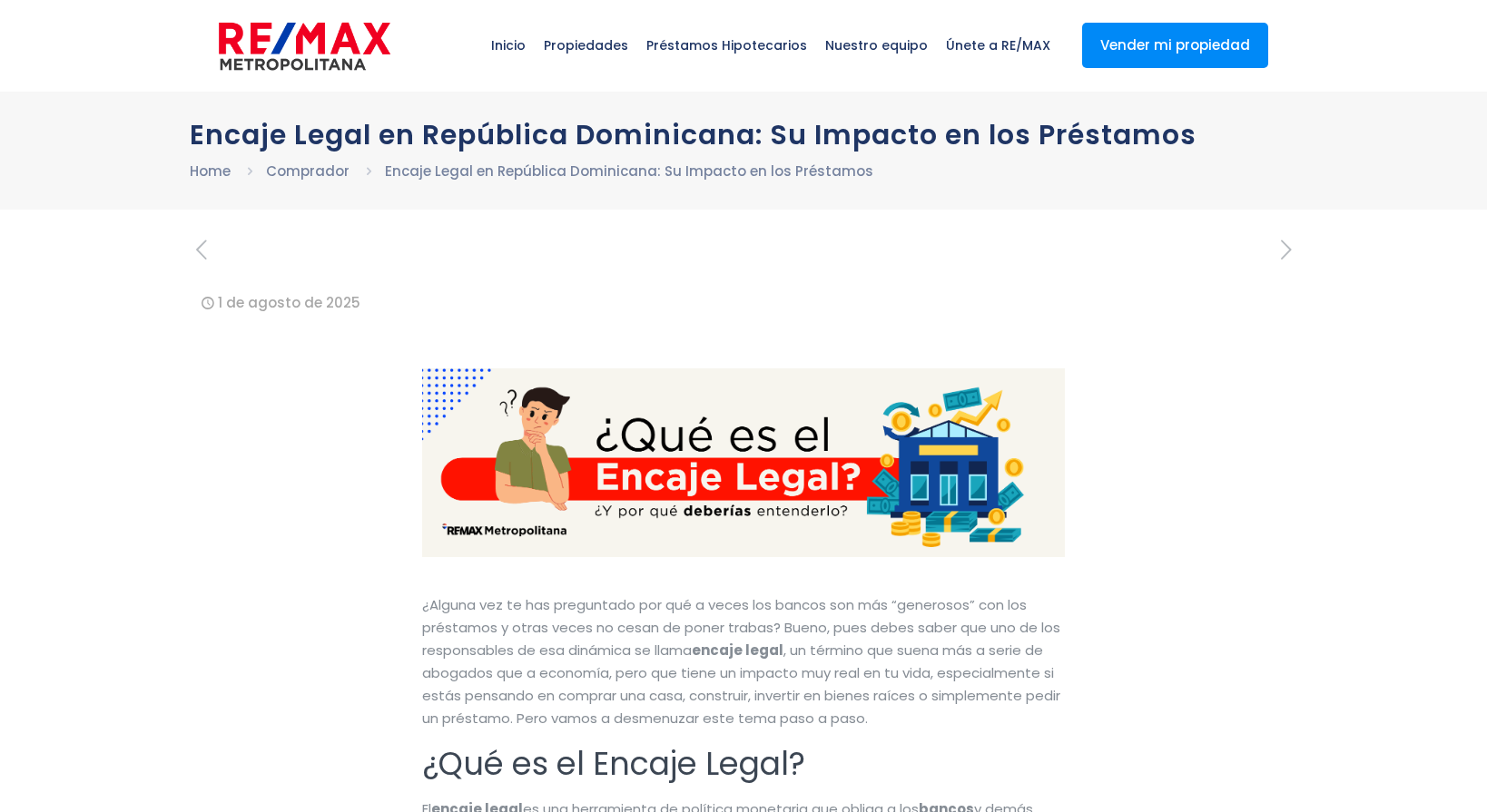 scroll, scrollTop: 0, scrollLeft: 0, axis: both 